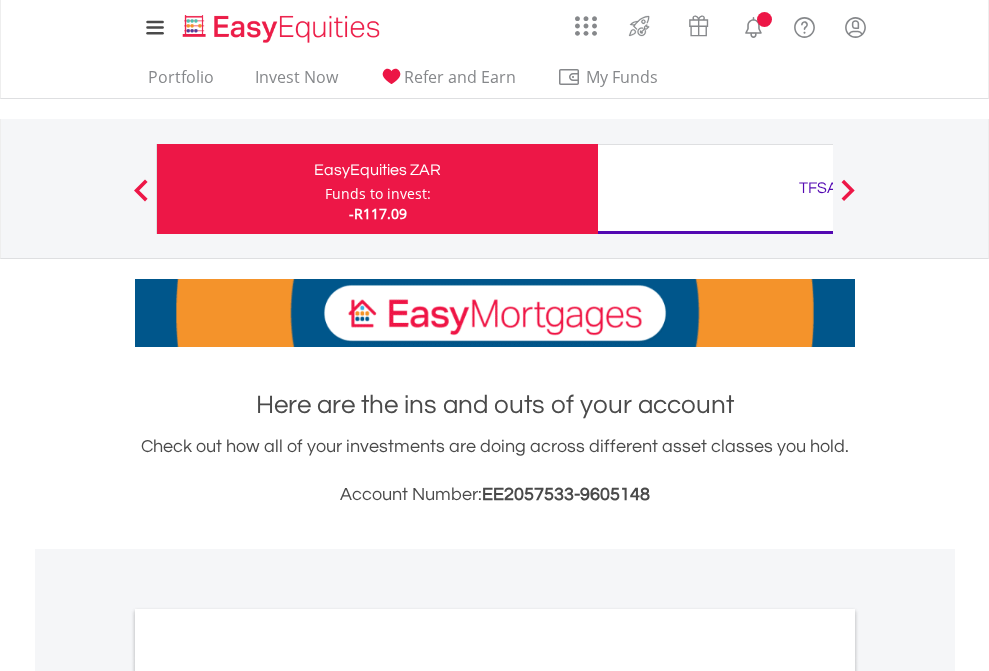 scroll, scrollTop: 0, scrollLeft: 0, axis: both 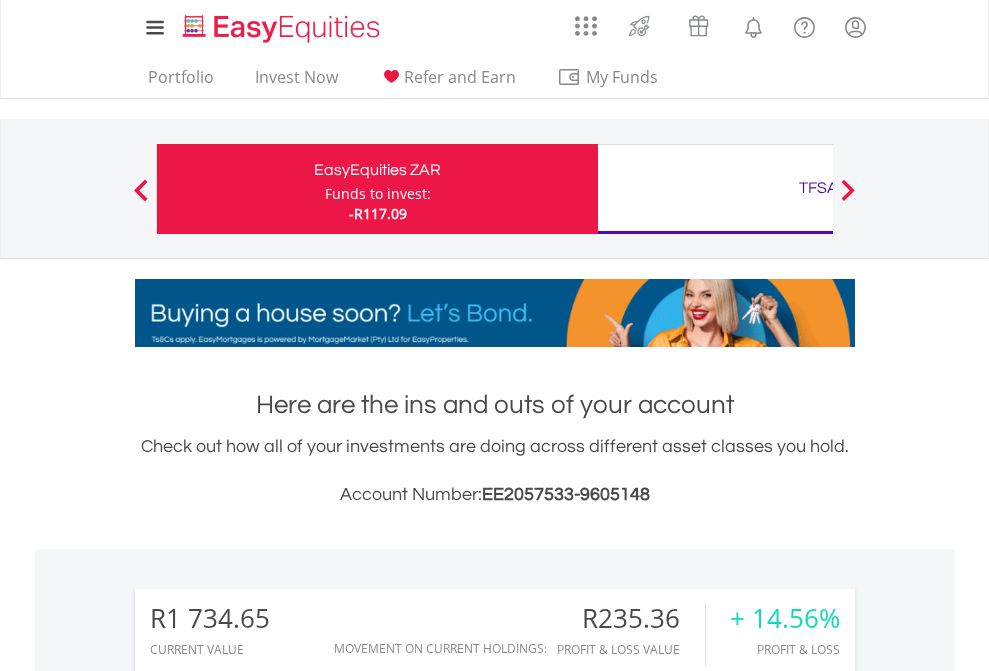 click on "Funds to invest:" at bounding box center [378, 194] 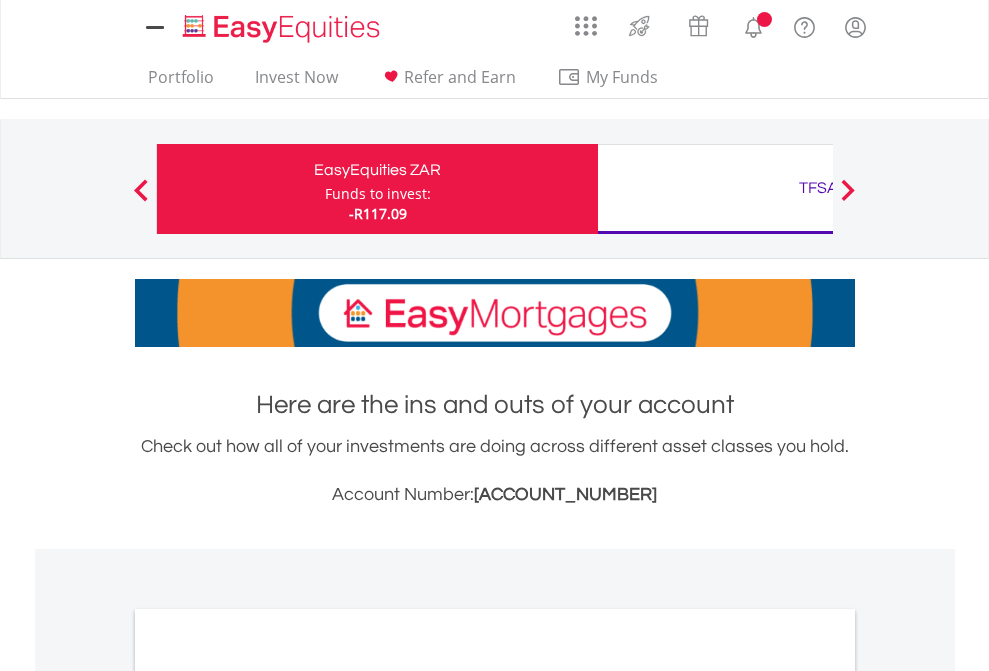 scroll, scrollTop: 0, scrollLeft: 0, axis: both 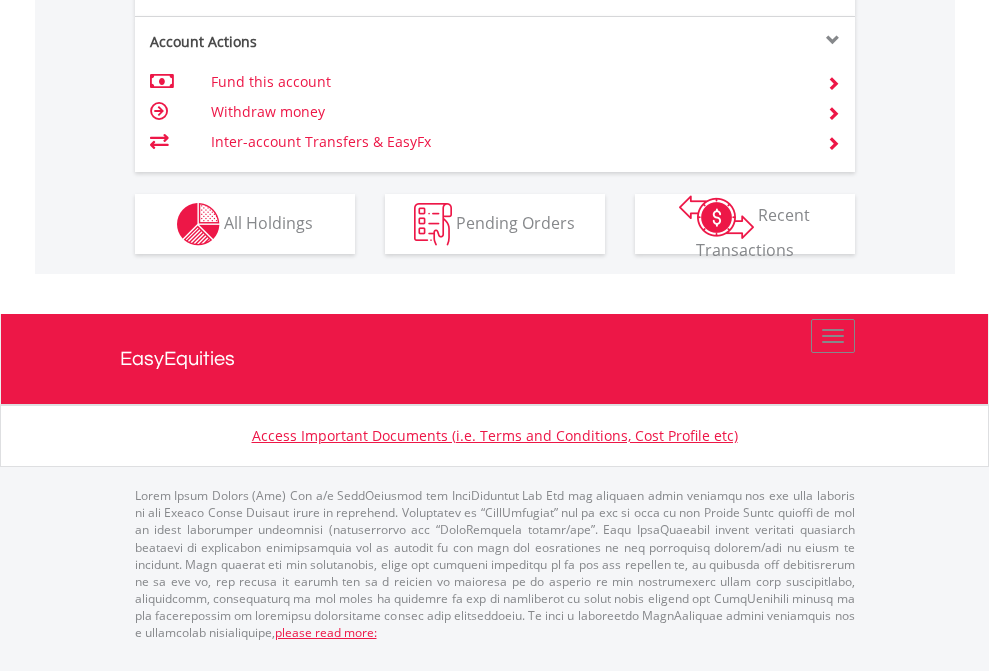 click on "Investment types" at bounding box center [706, -337] 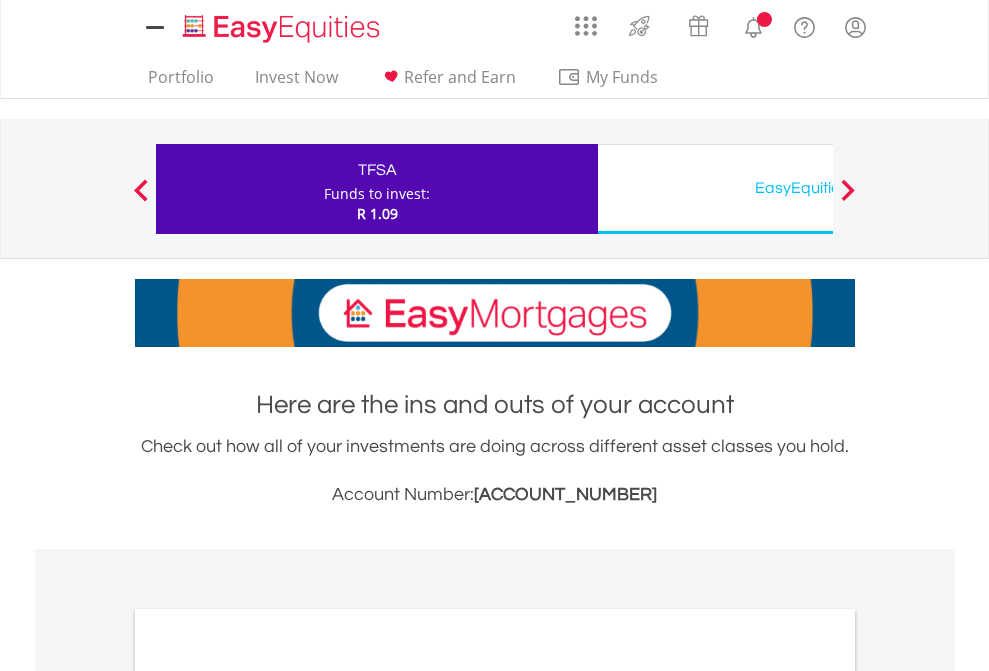 scroll, scrollTop: 0, scrollLeft: 0, axis: both 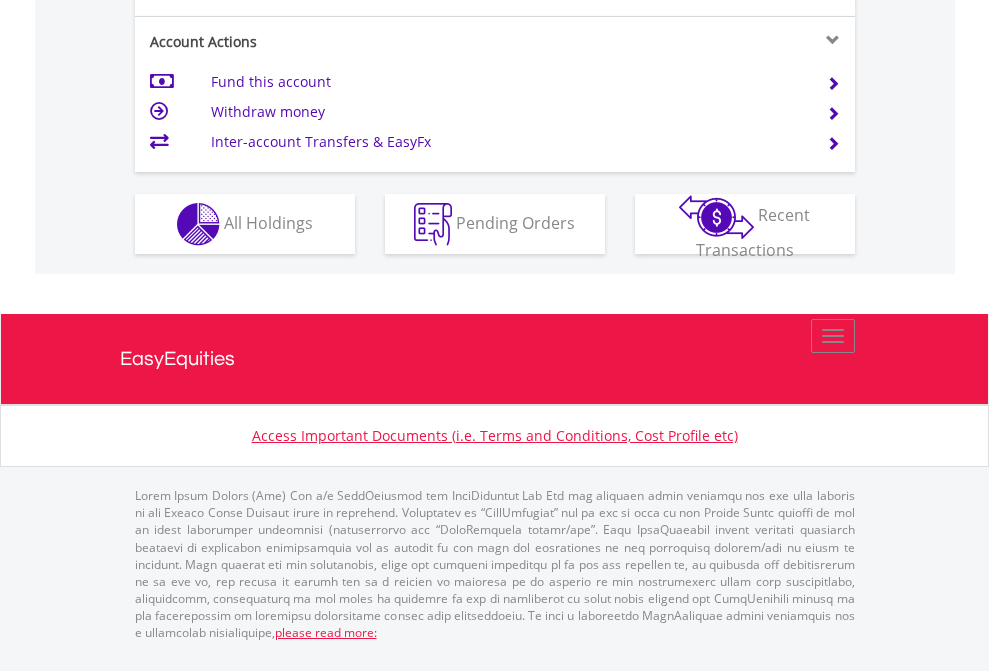 click on "Investment types" at bounding box center (706, -337) 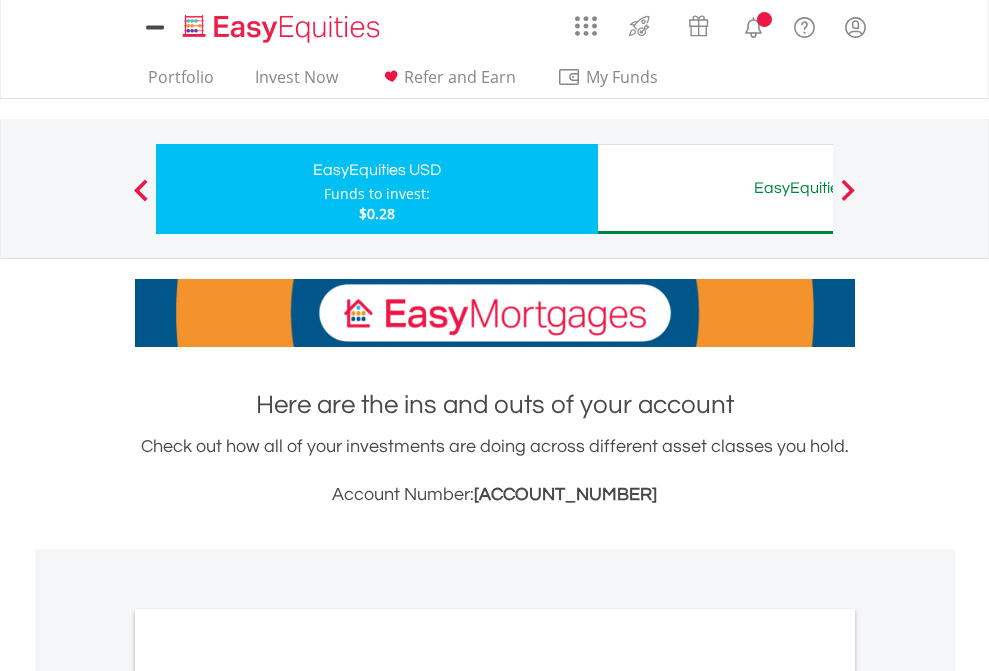 scroll, scrollTop: 0, scrollLeft: 0, axis: both 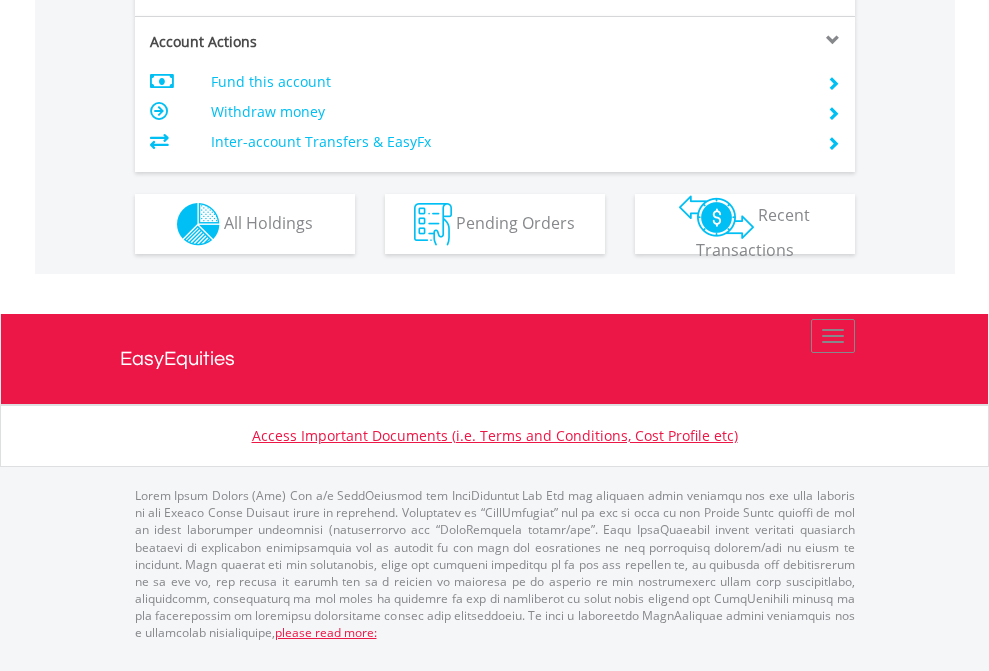 click on "Investment types" at bounding box center (706, -337) 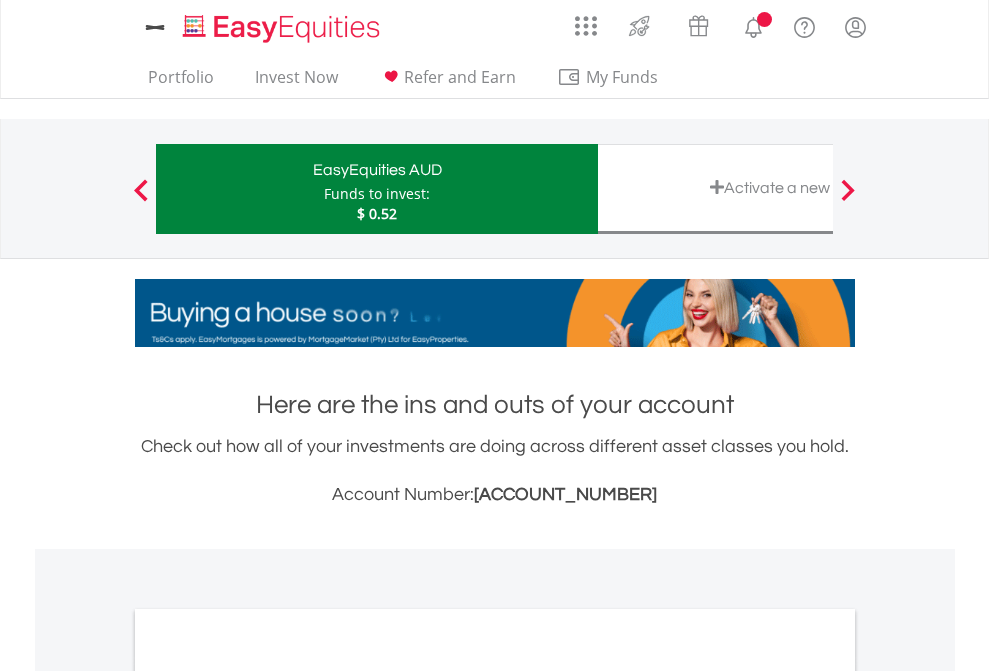 scroll, scrollTop: 0, scrollLeft: 0, axis: both 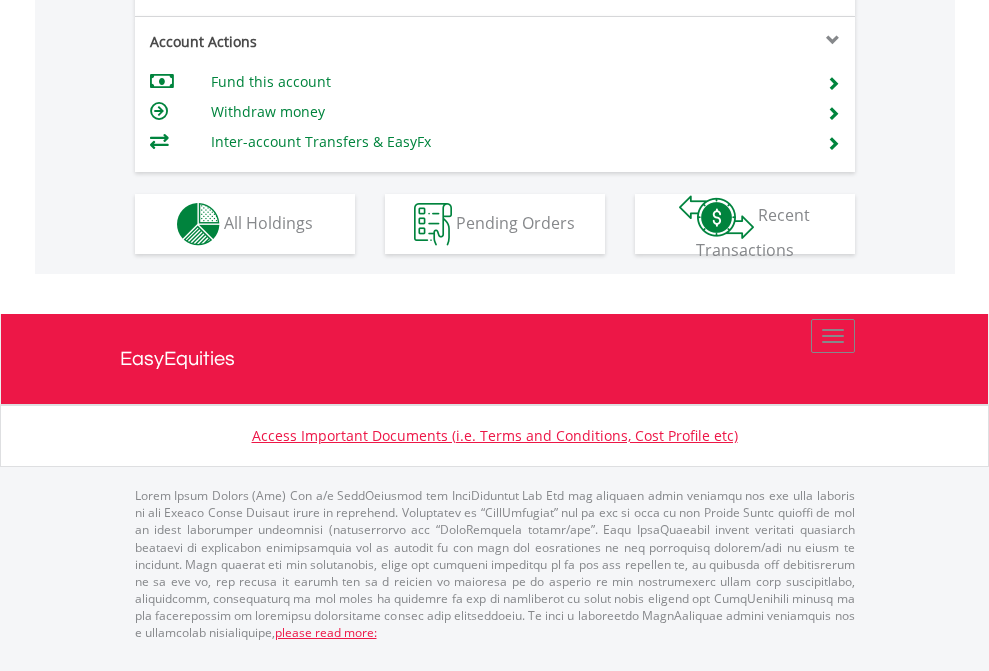 click on "Investment types" at bounding box center [706, -337] 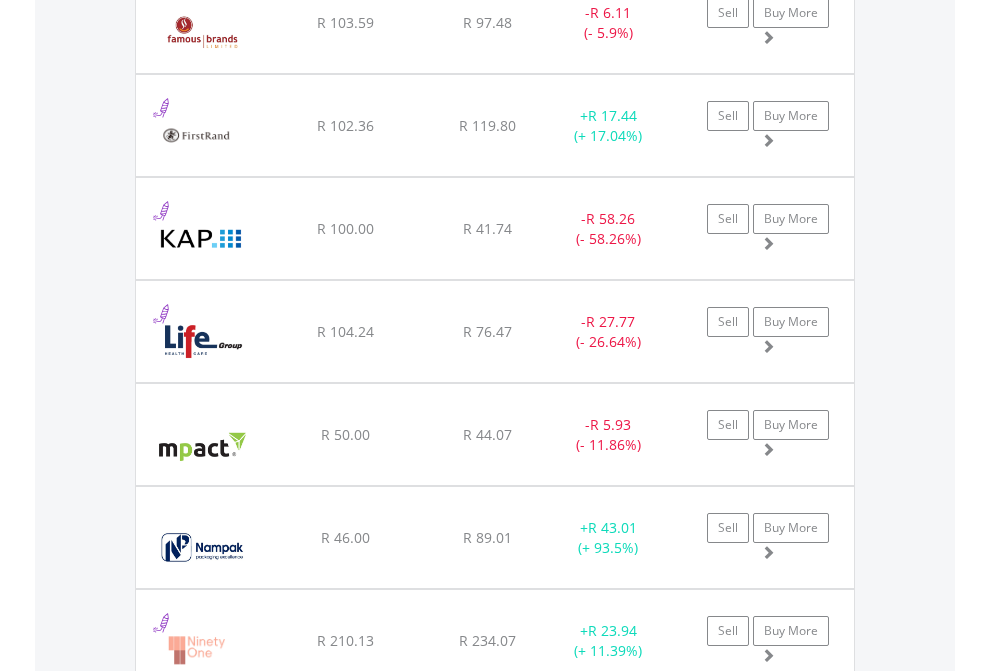 scroll, scrollTop: 2265, scrollLeft: 0, axis: vertical 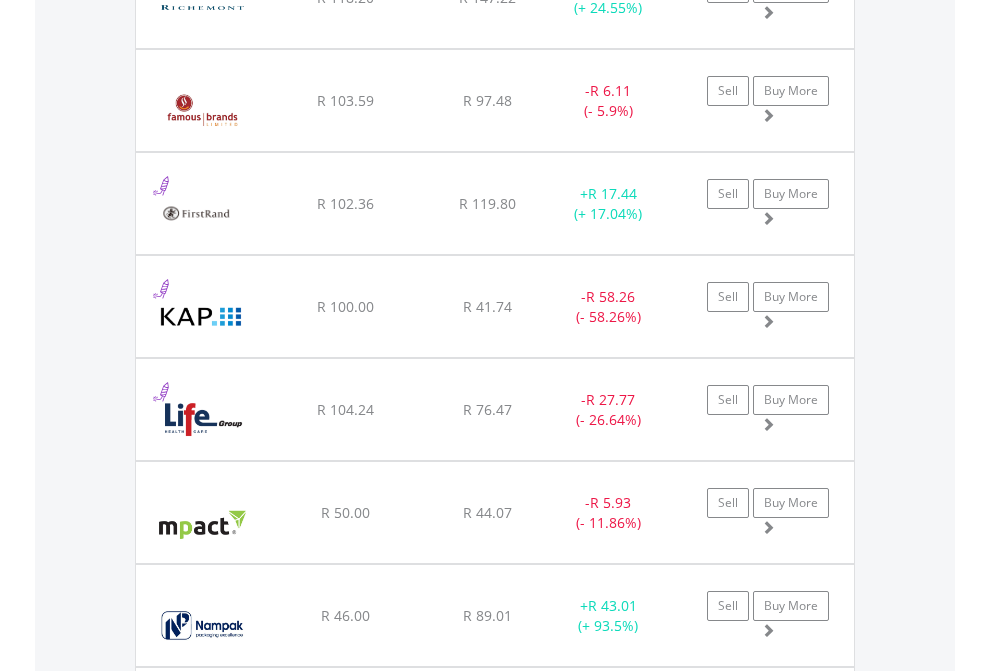 click on "TFSA" at bounding box center (818, -2077) 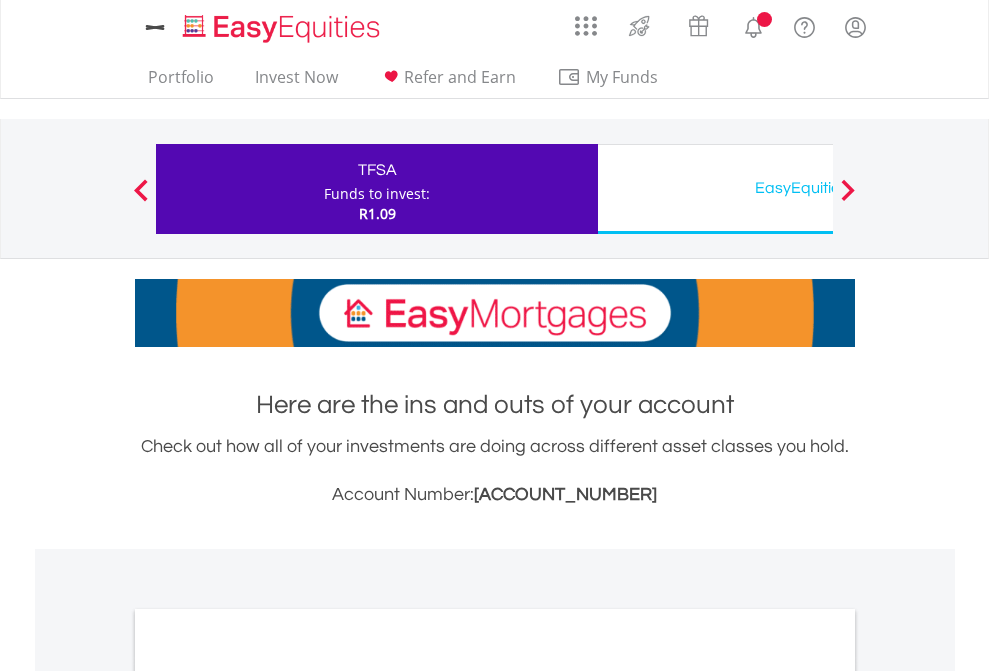scroll, scrollTop: 0, scrollLeft: 0, axis: both 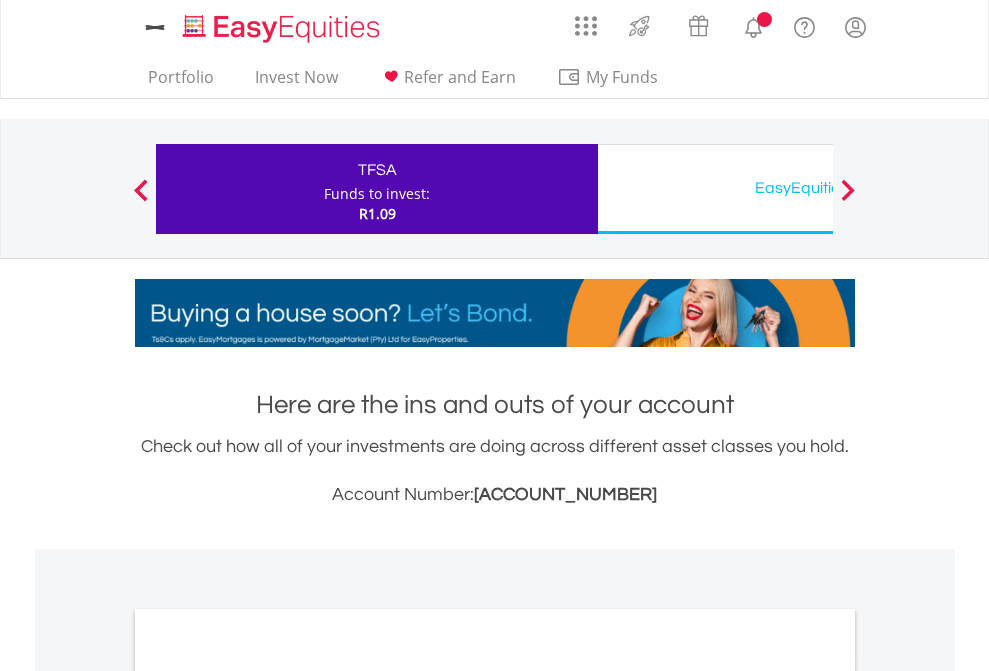 click on "All Holdings" at bounding box center (268, 1096) 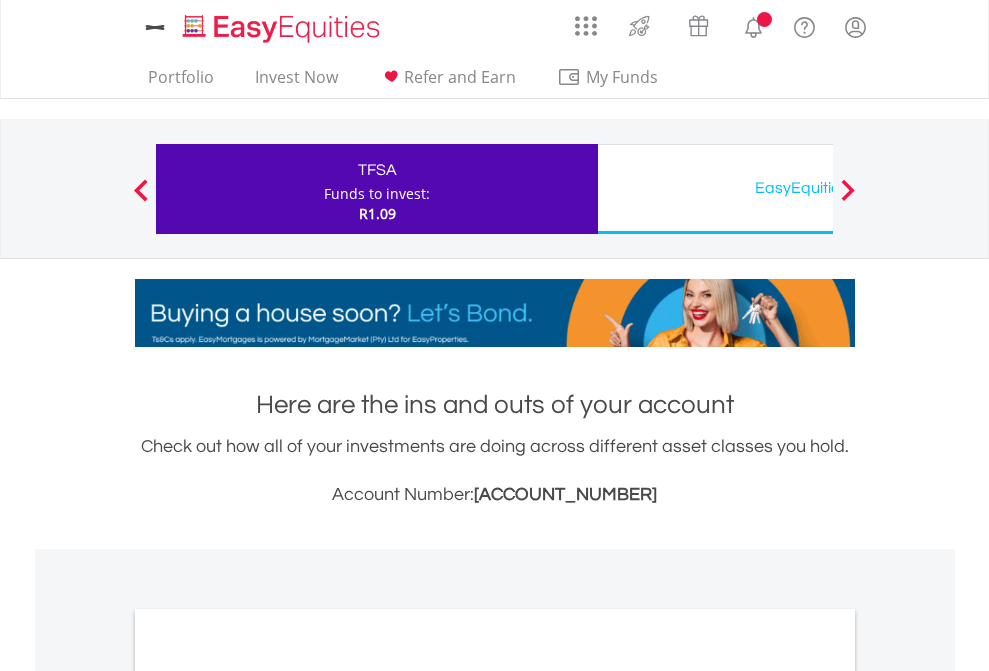 scroll, scrollTop: 1202, scrollLeft: 0, axis: vertical 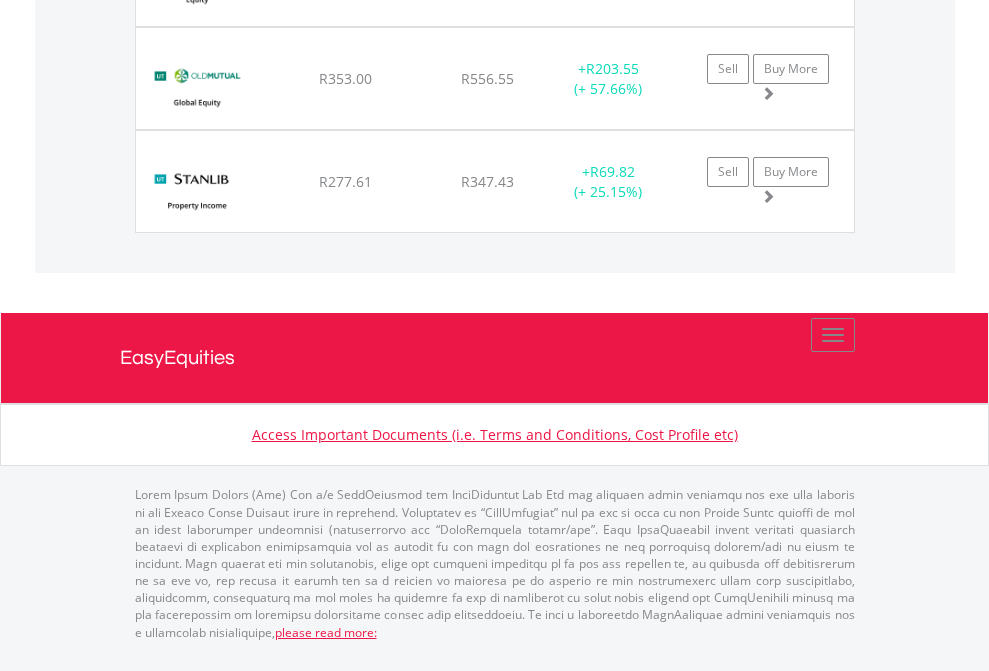 click on "EasyEquities USD" at bounding box center [818, -2031] 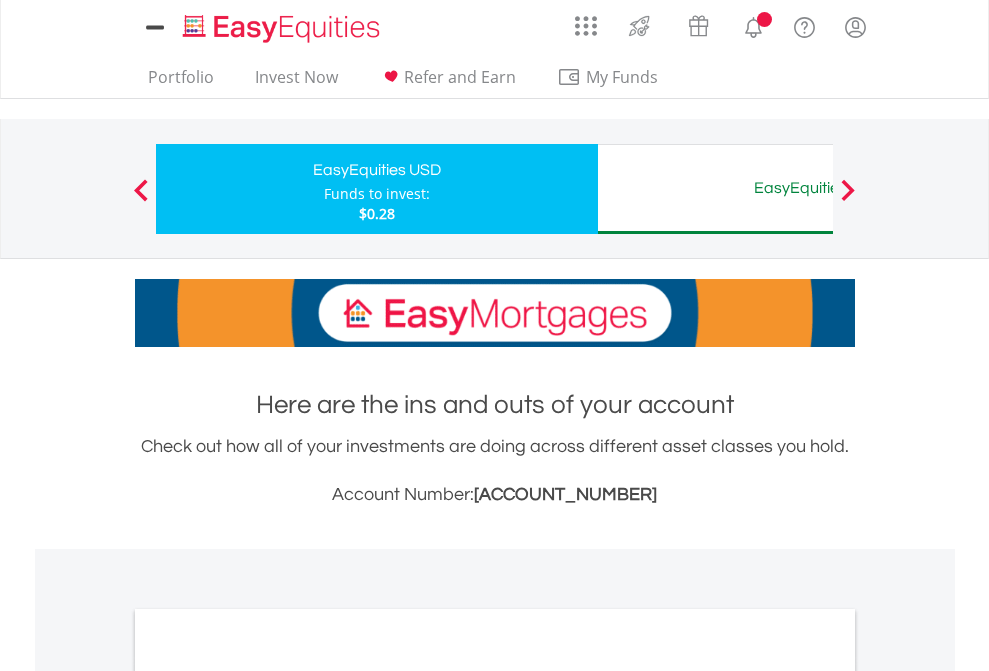 scroll, scrollTop: 0, scrollLeft: 0, axis: both 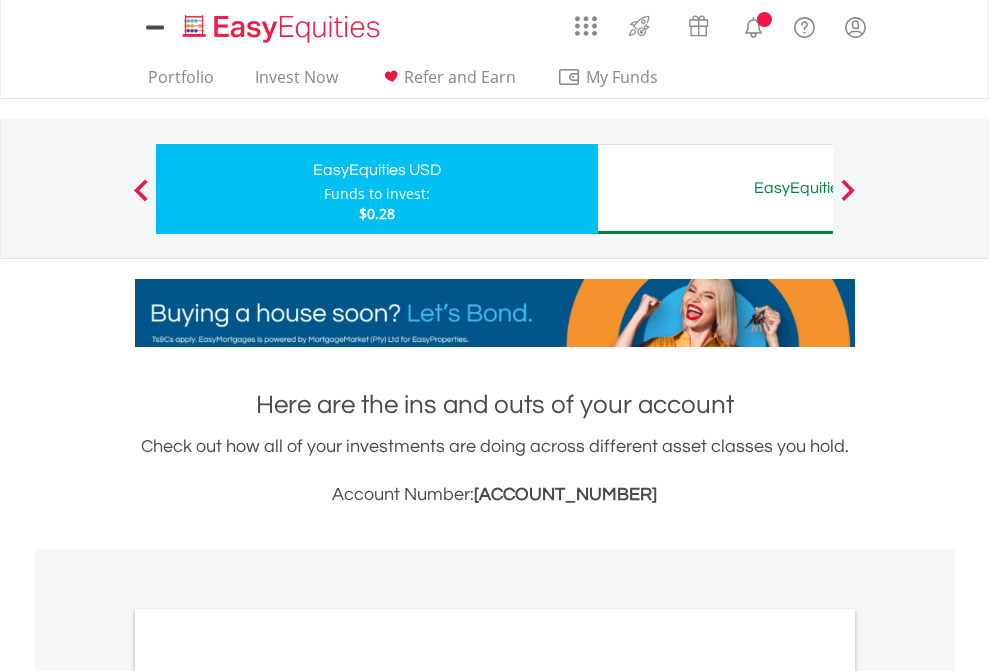 click on "All Holdings" at bounding box center (268, 1096) 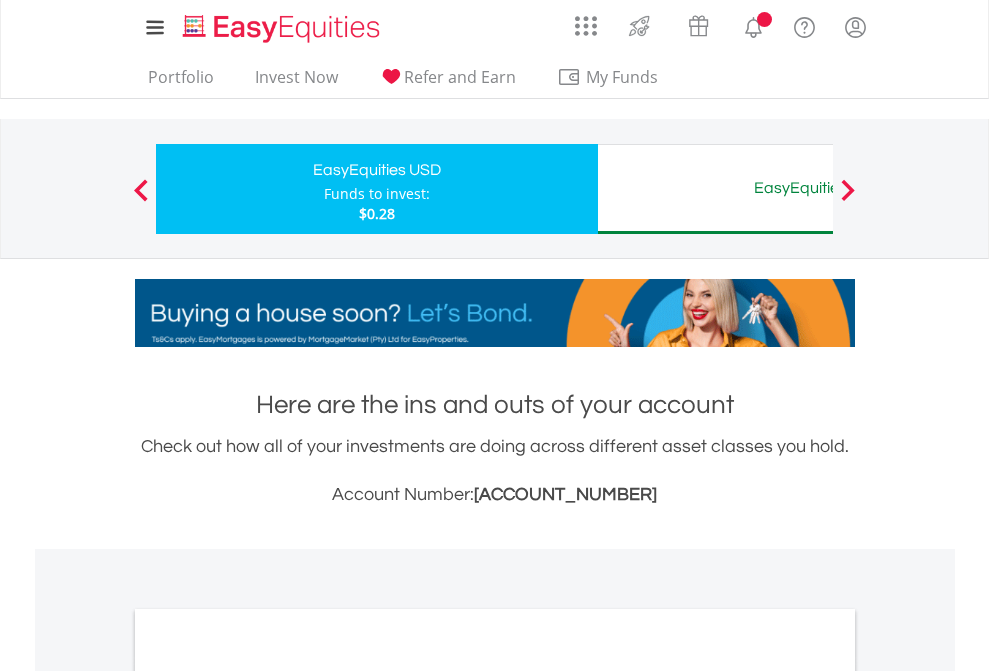 scroll, scrollTop: 1202, scrollLeft: 0, axis: vertical 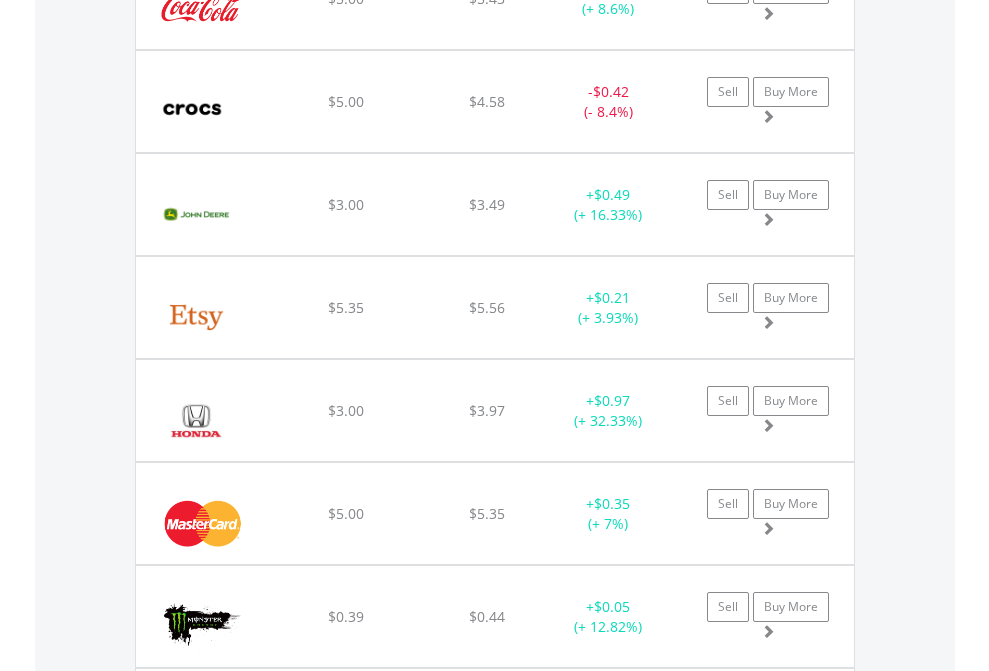 click on "EasyEquities AUD" at bounding box center (818, -2036) 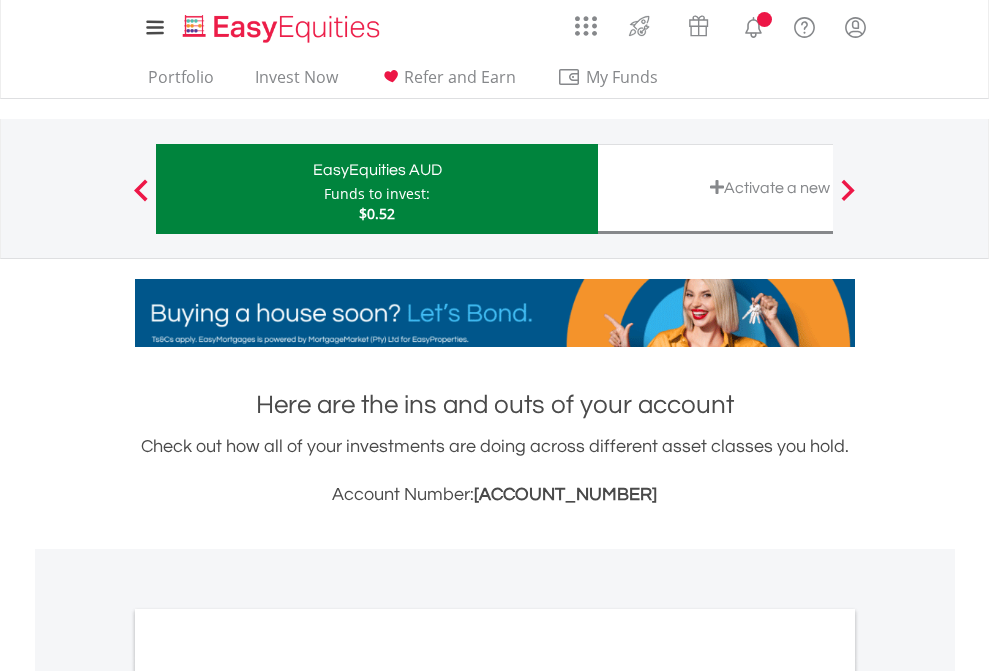 scroll, scrollTop: 0, scrollLeft: 0, axis: both 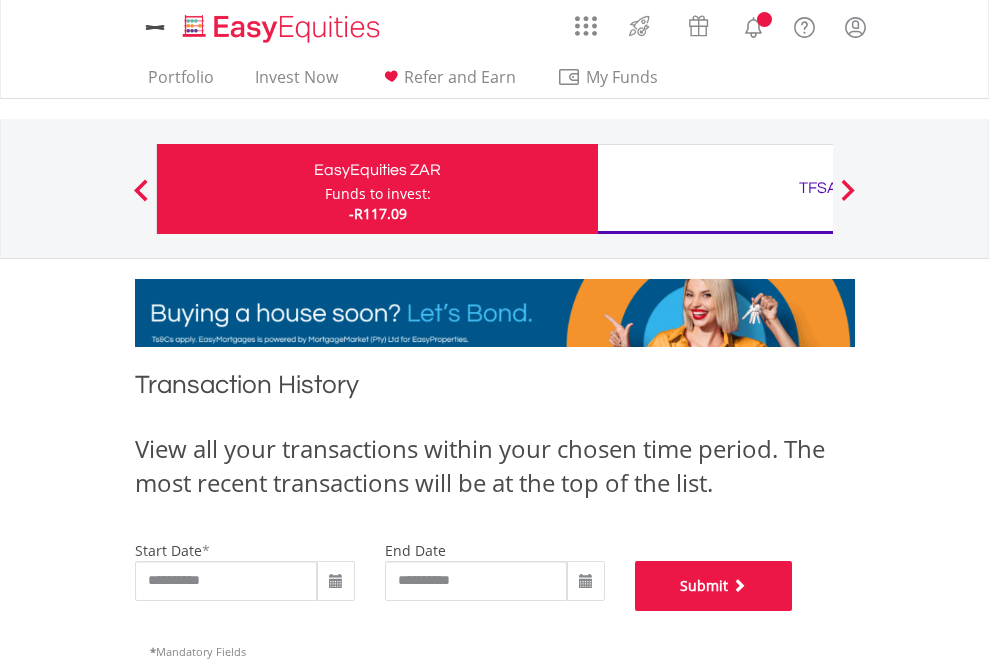 click on "Submit" at bounding box center [714, 586] 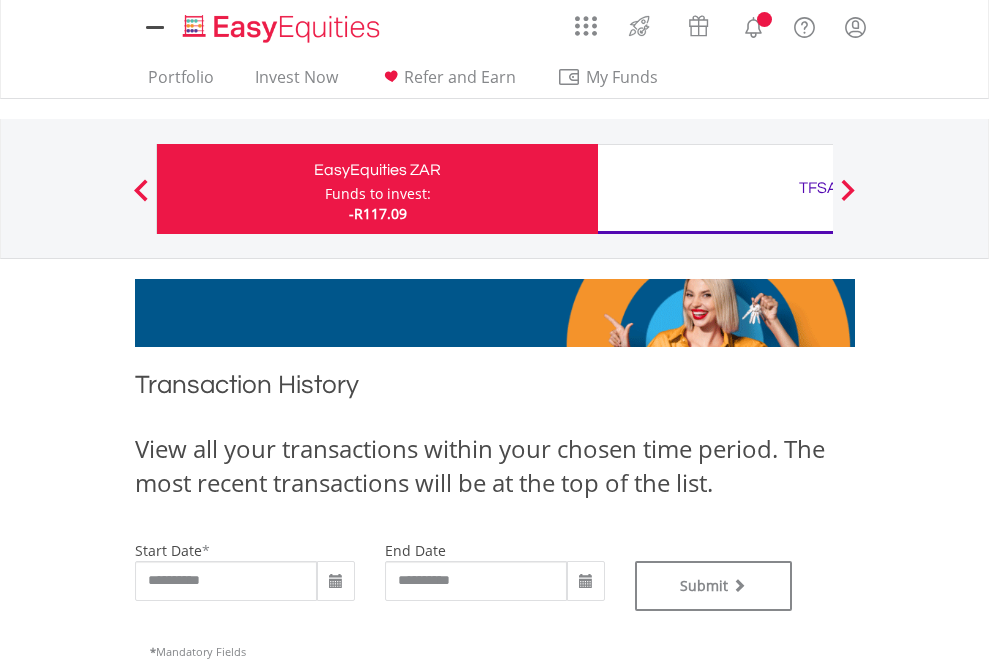 scroll, scrollTop: 0, scrollLeft: 0, axis: both 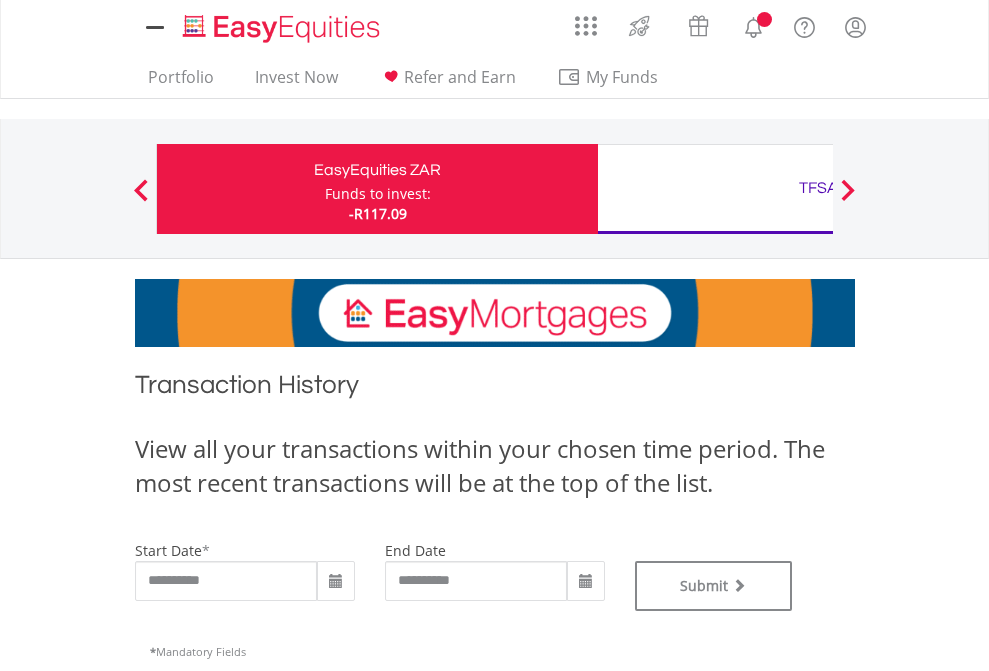 click on "TFSA" at bounding box center (818, 188) 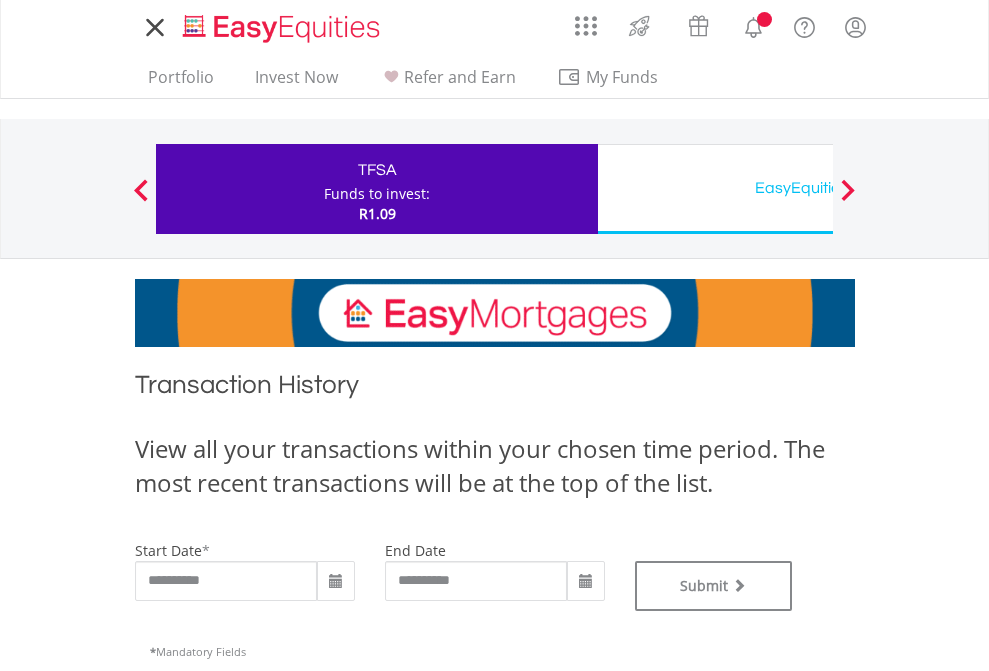 scroll, scrollTop: 0, scrollLeft: 0, axis: both 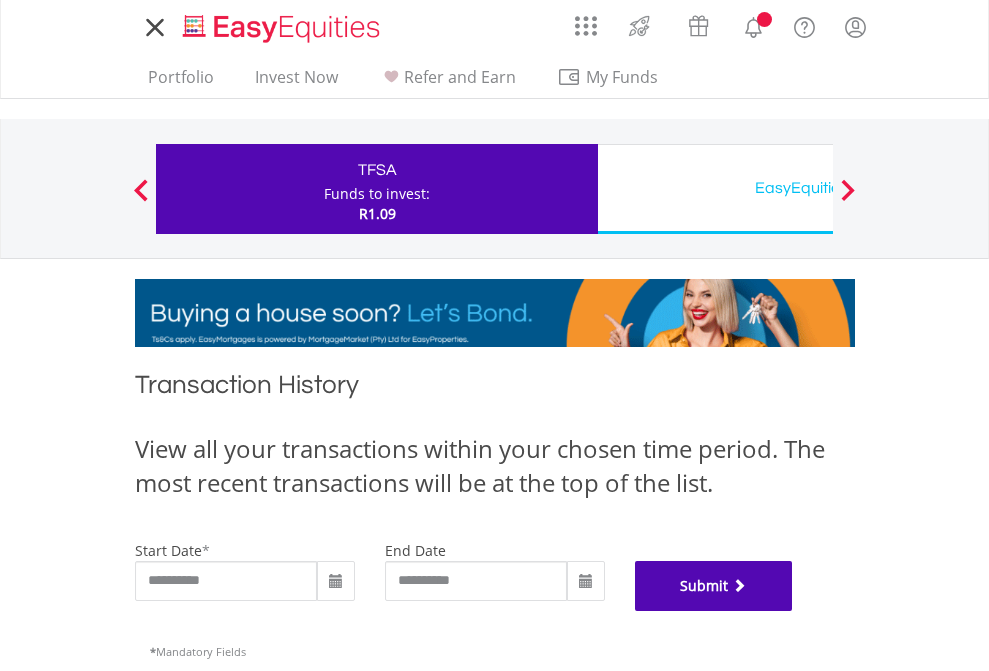 click on "Submit" at bounding box center [714, 586] 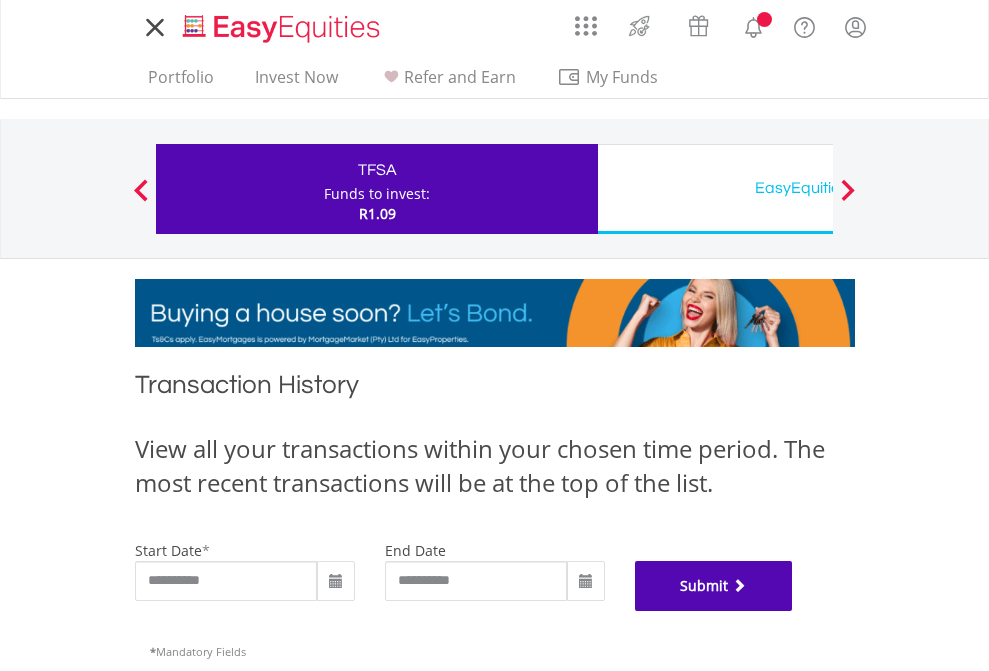 scroll, scrollTop: 811, scrollLeft: 0, axis: vertical 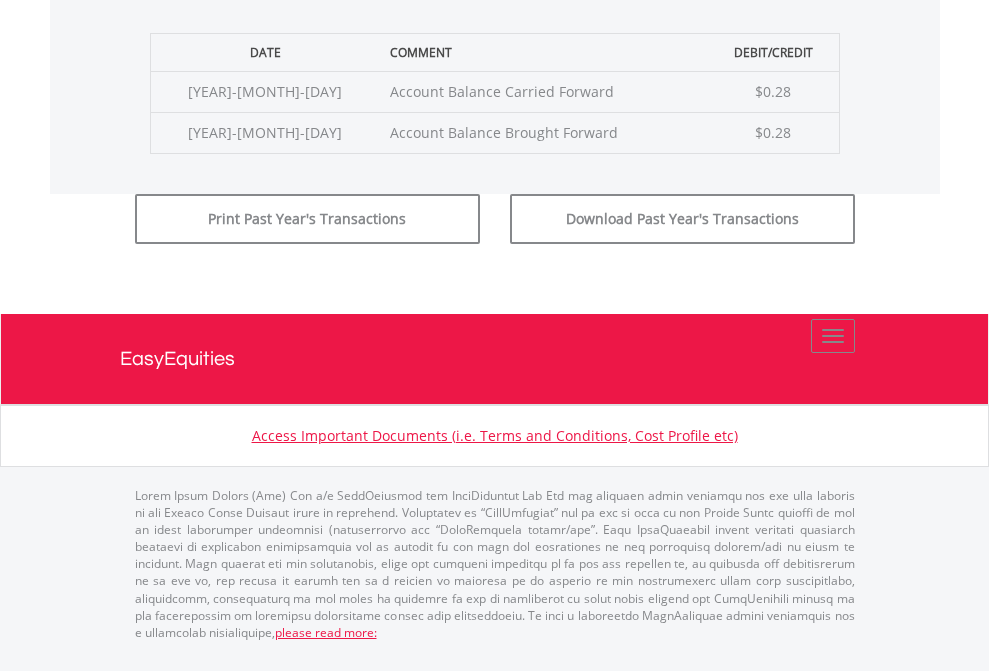 click on "Submit" at bounding box center [714, -183] 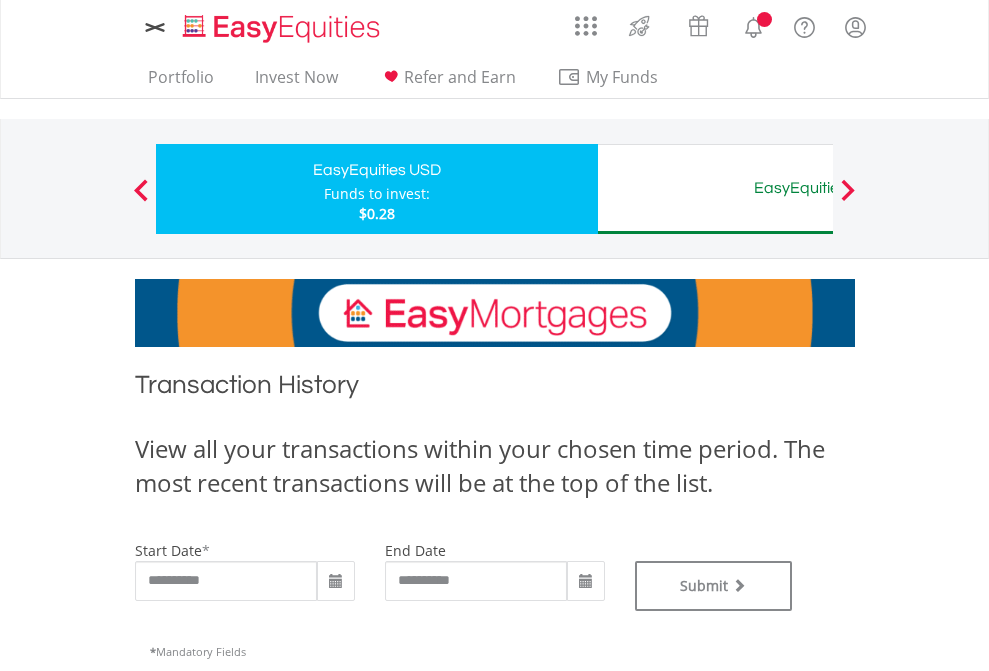 scroll, scrollTop: 0, scrollLeft: 0, axis: both 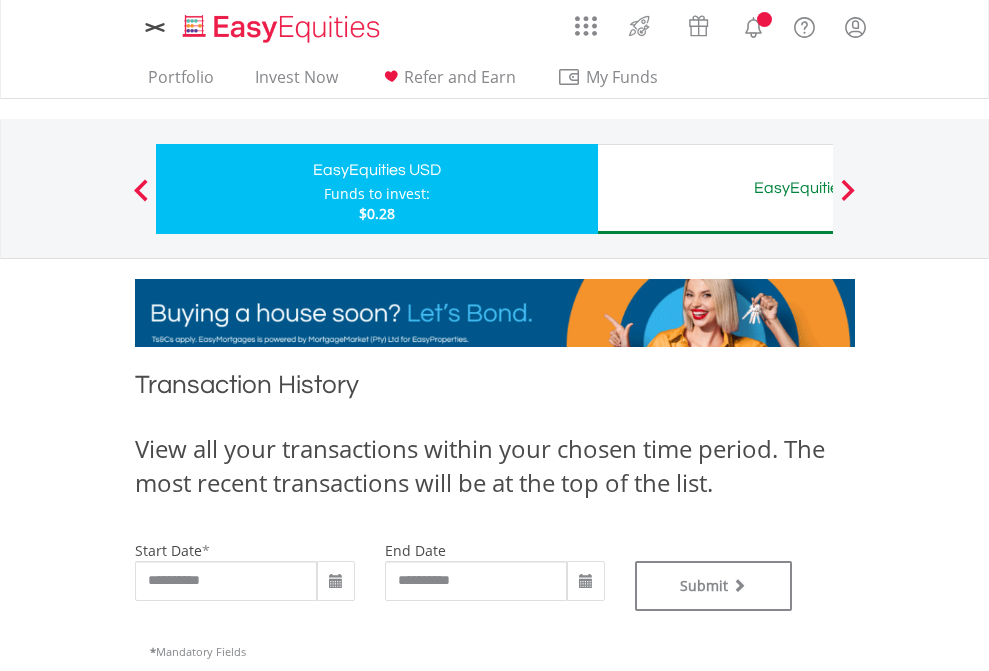 click on "EasyEquities AUD" at bounding box center (818, 188) 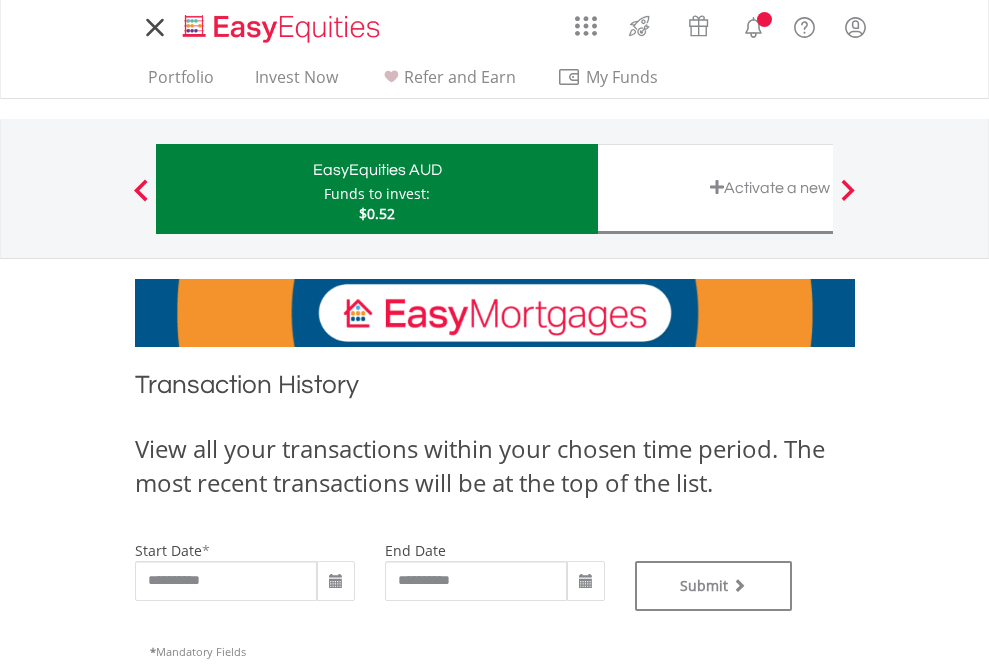 scroll, scrollTop: 0, scrollLeft: 0, axis: both 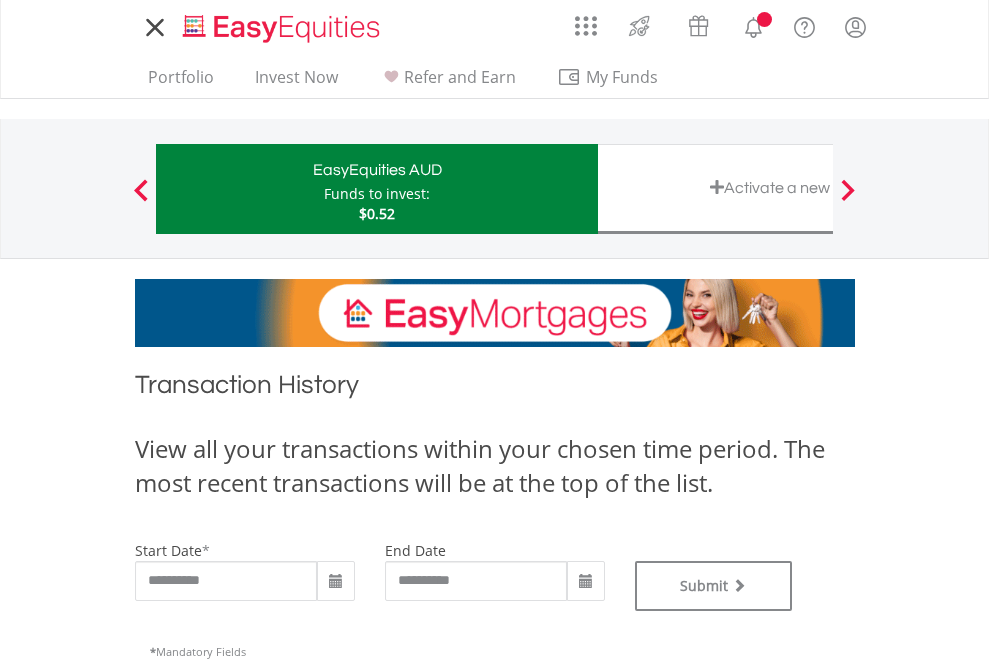 type on "**********" 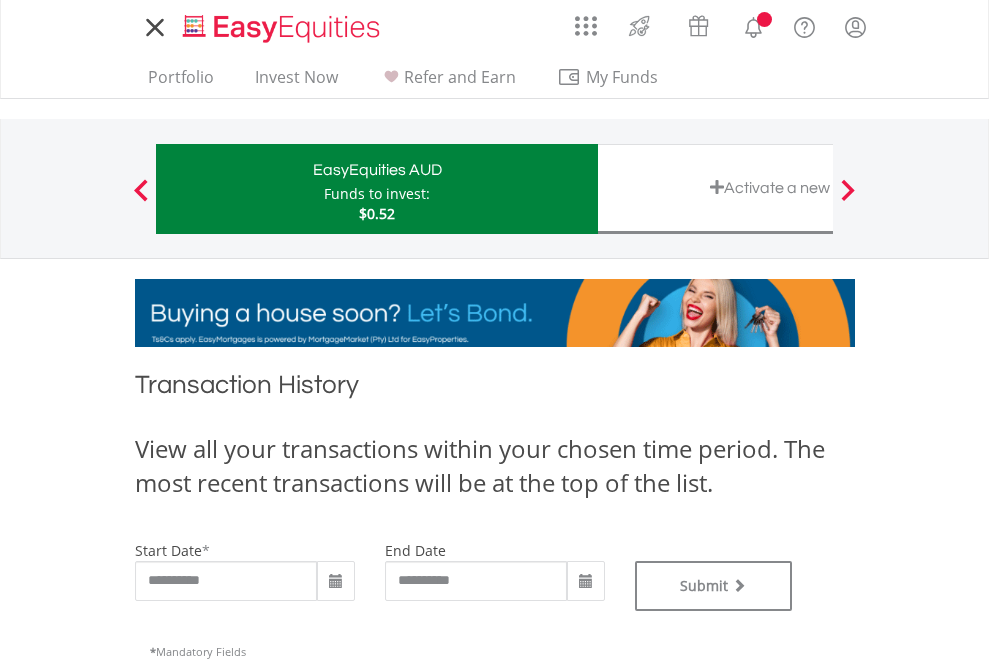 type on "**********" 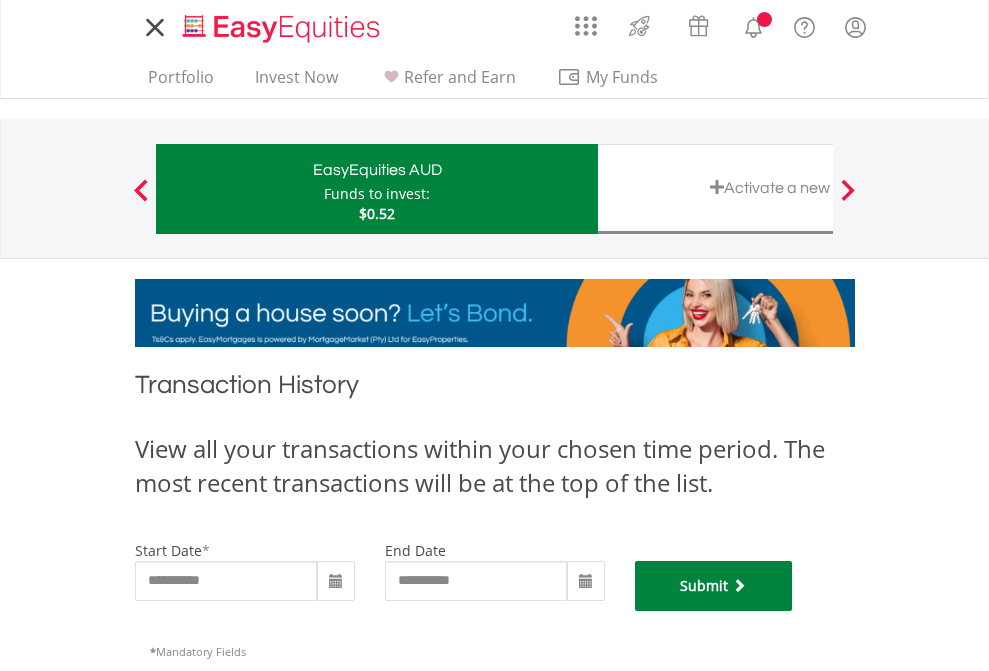 click on "Submit" at bounding box center (714, 586) 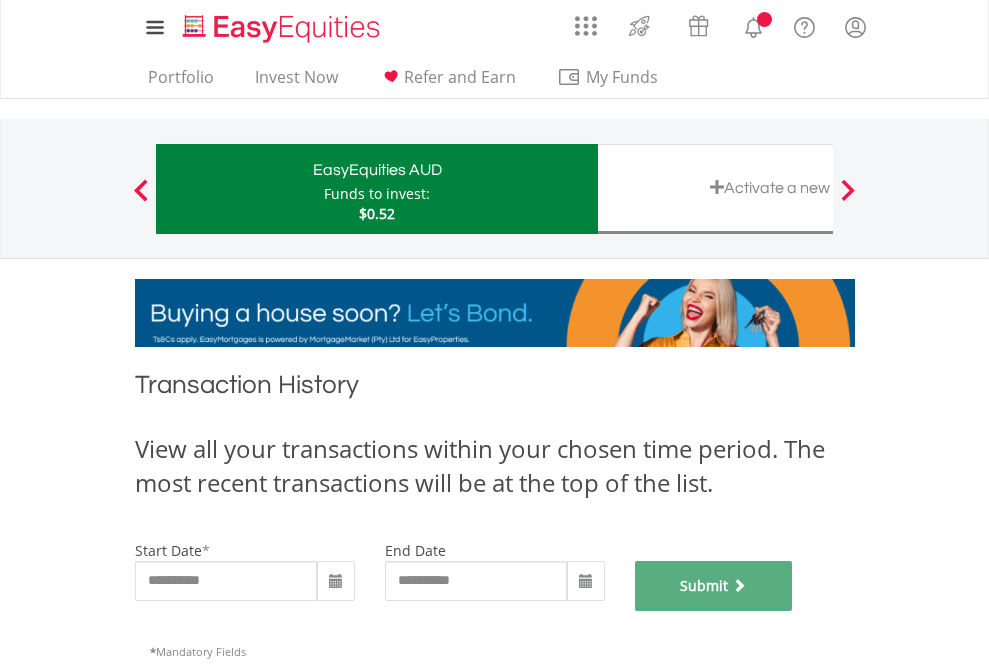 scroll, scrollTop: 811, scrollLeft: 0, axis: vertical 